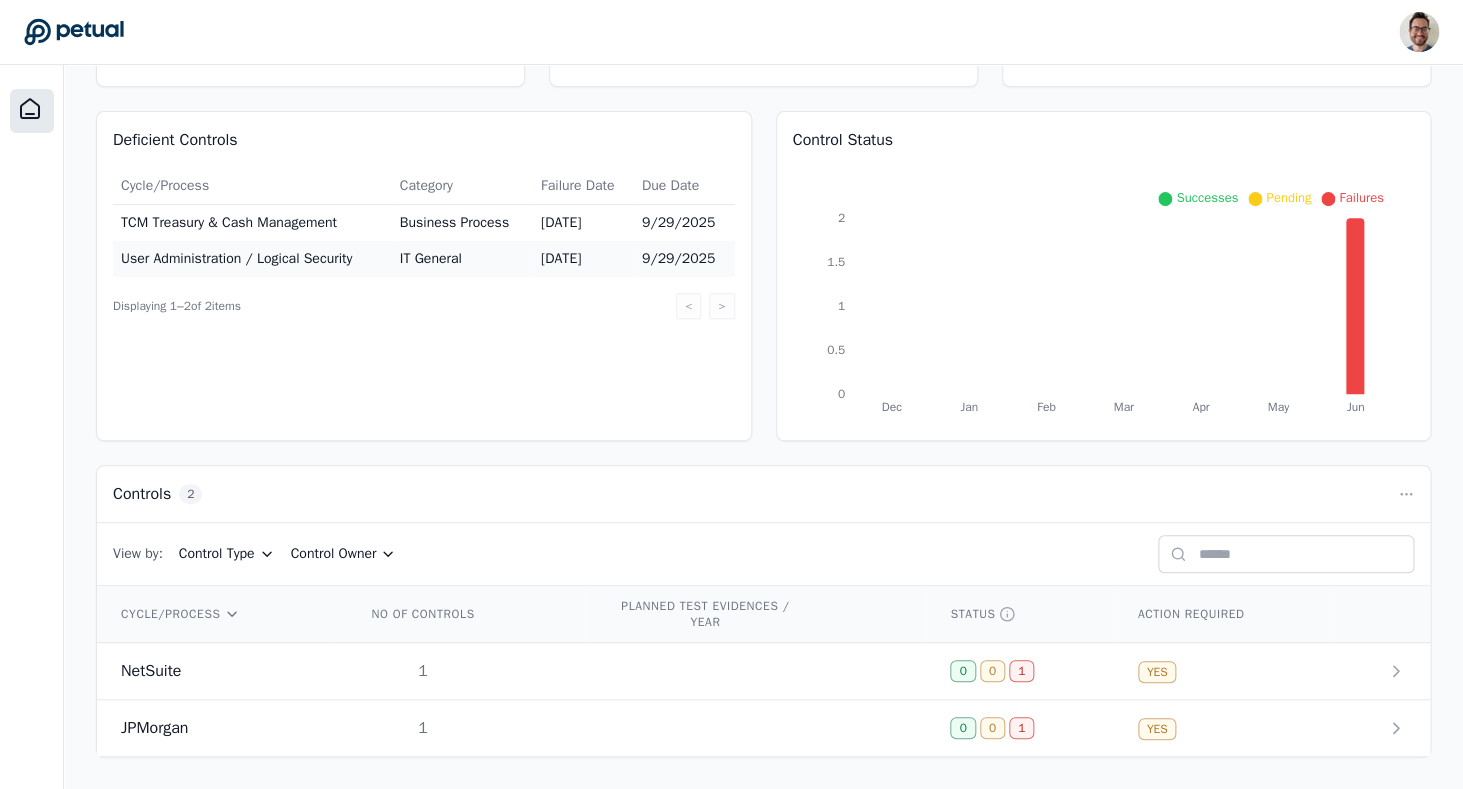 scroll, scrollTop: 0, scrollLeft: 0, axis: both 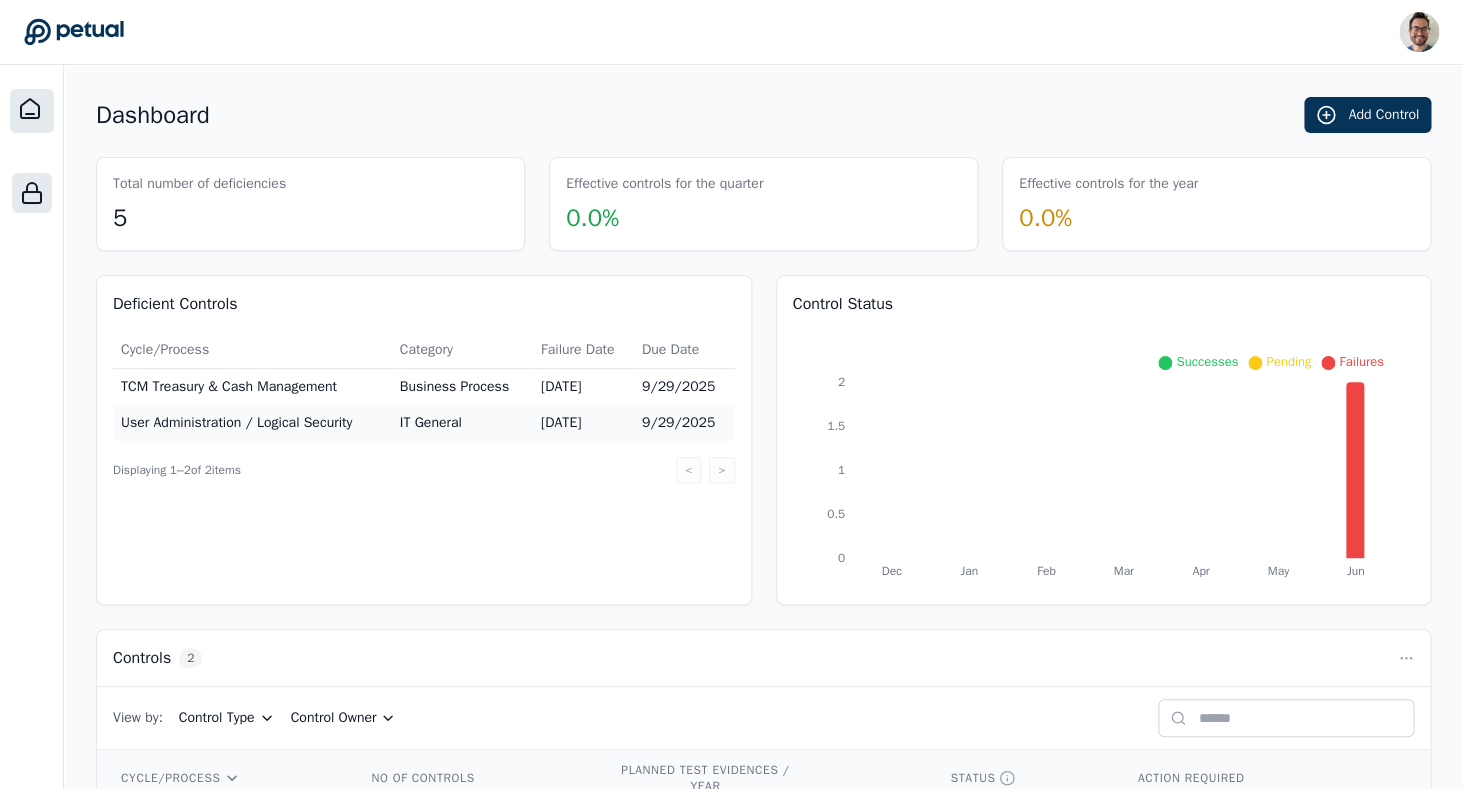 click 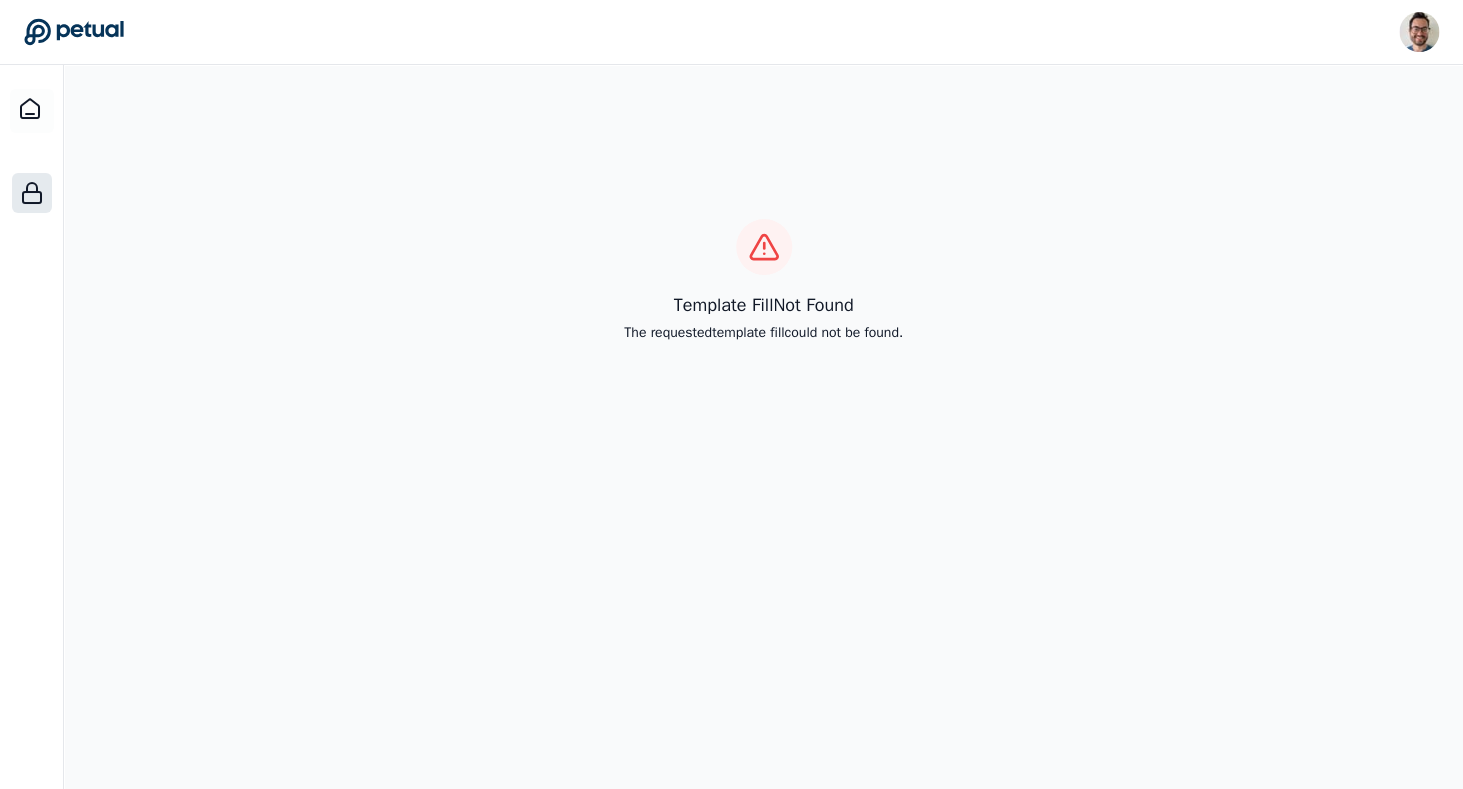 click 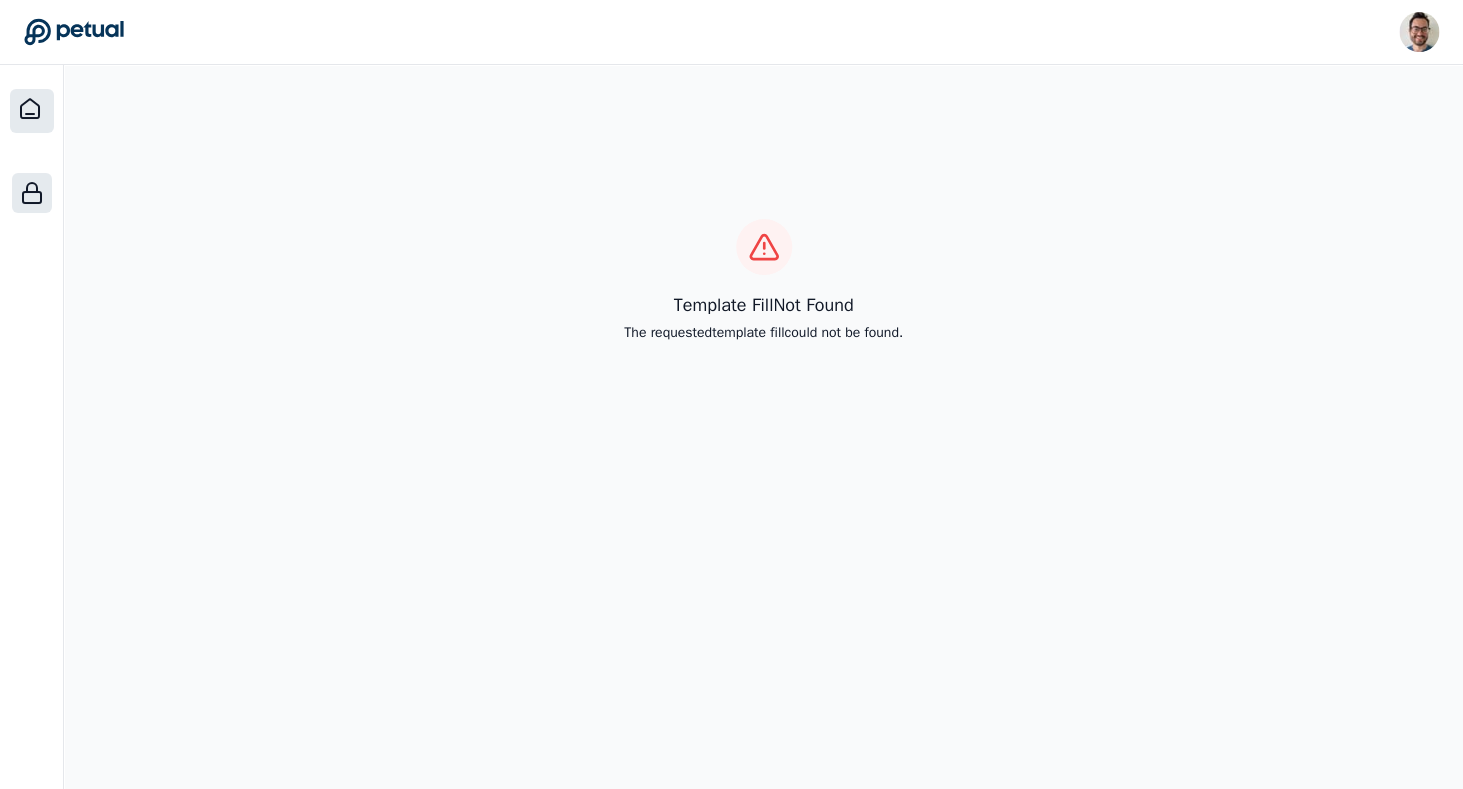click 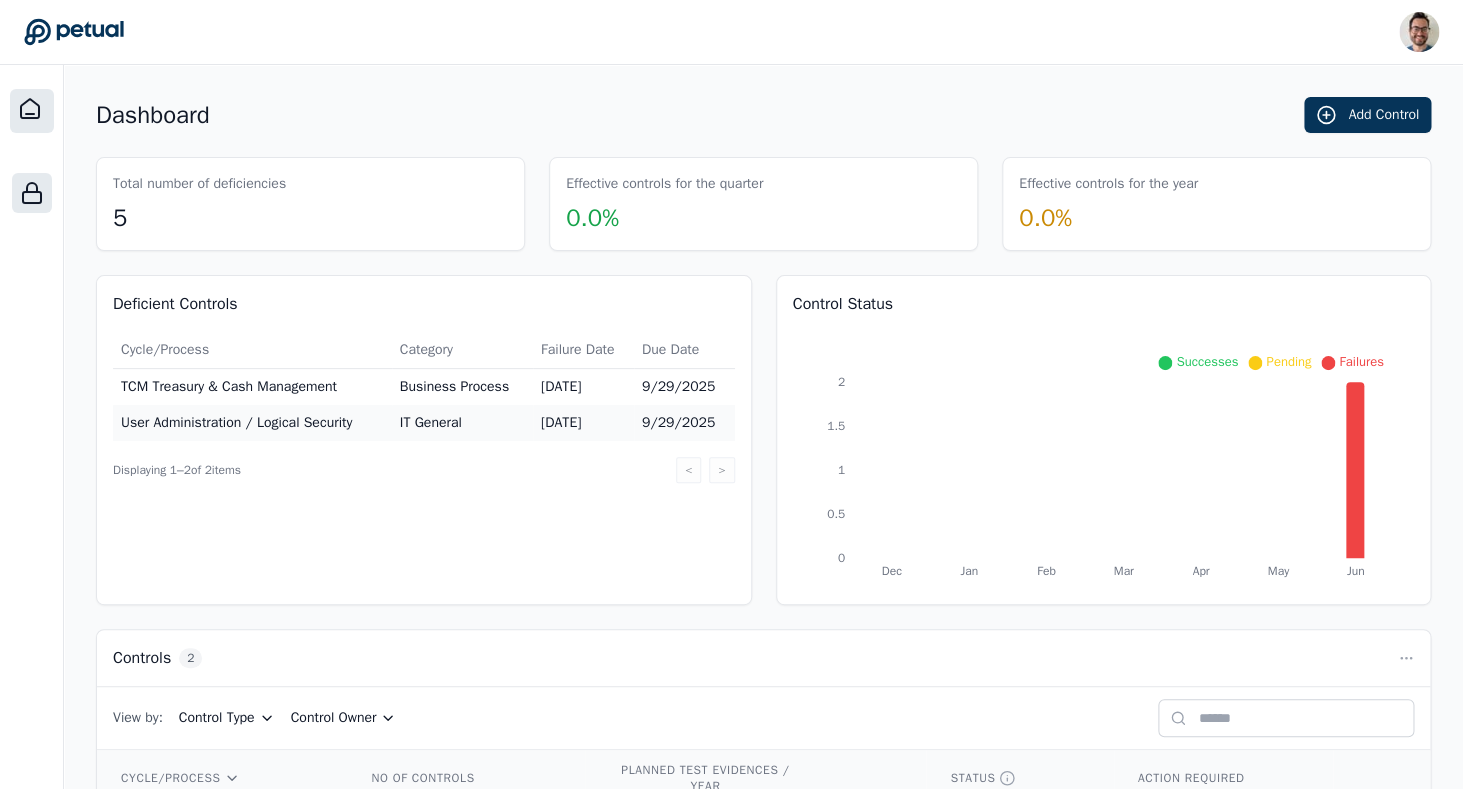 click 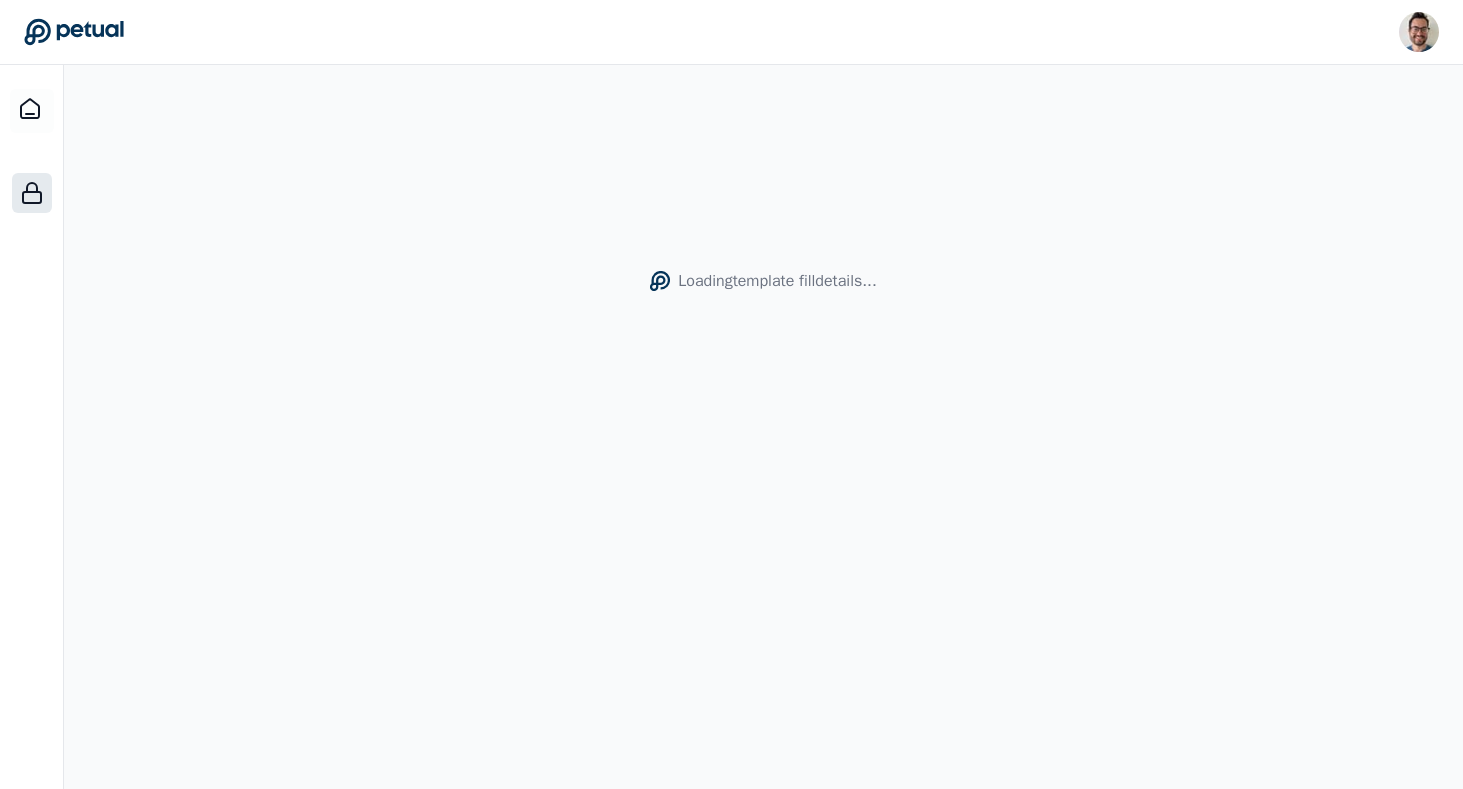 scroll, scrollTop: 0, scrollLeft: 0, axis: both 